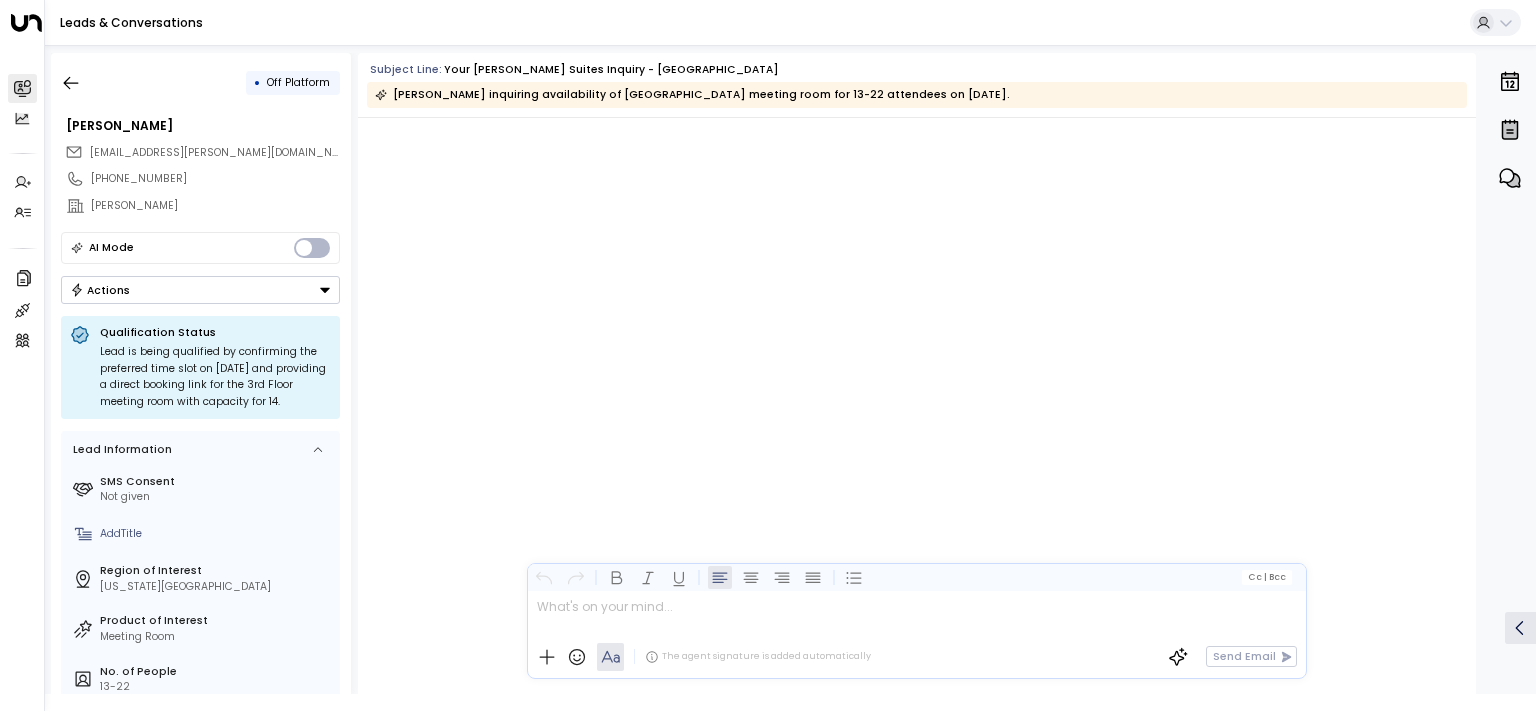 scroll, scrollTop: 0, scrollLeft: 0, axis: both 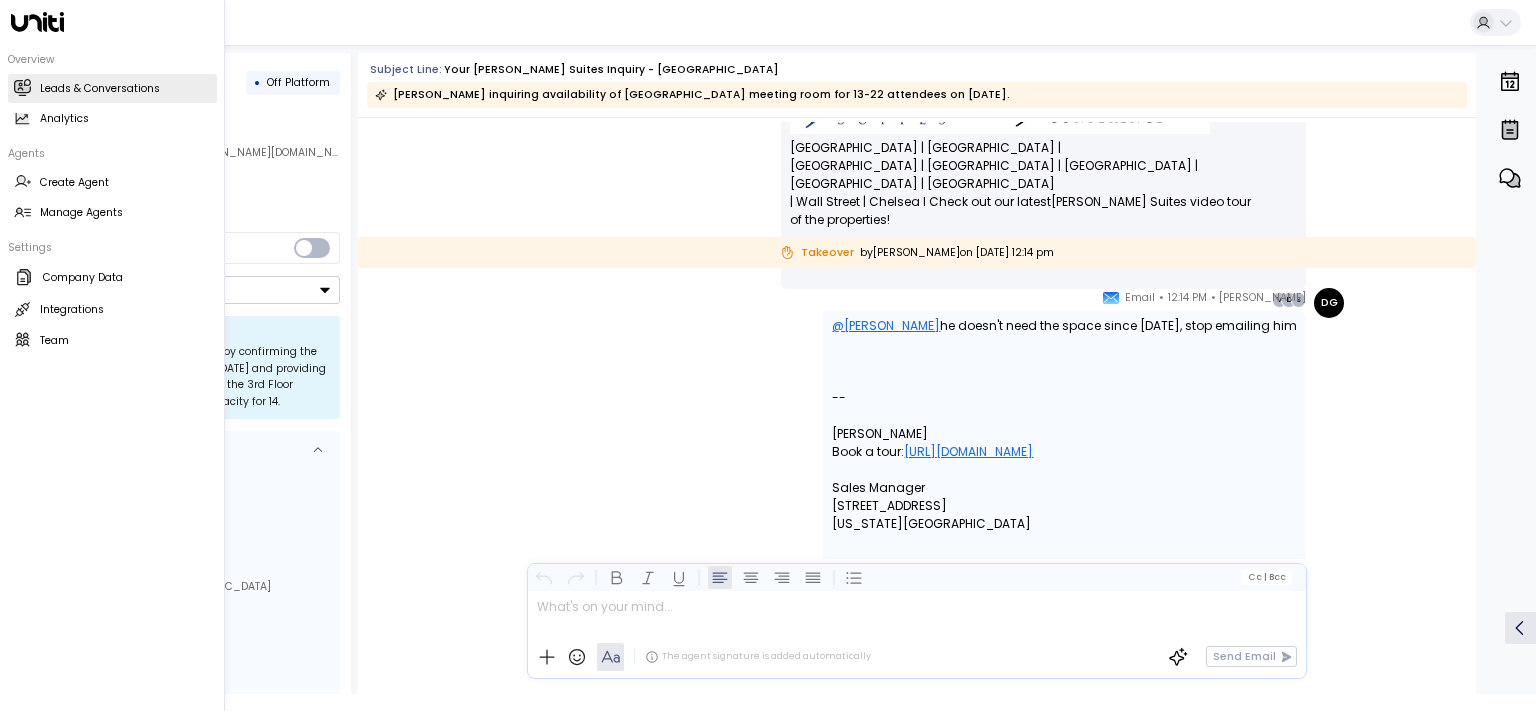 click on "Leads & Conversations" at bounding box center (100, 89) 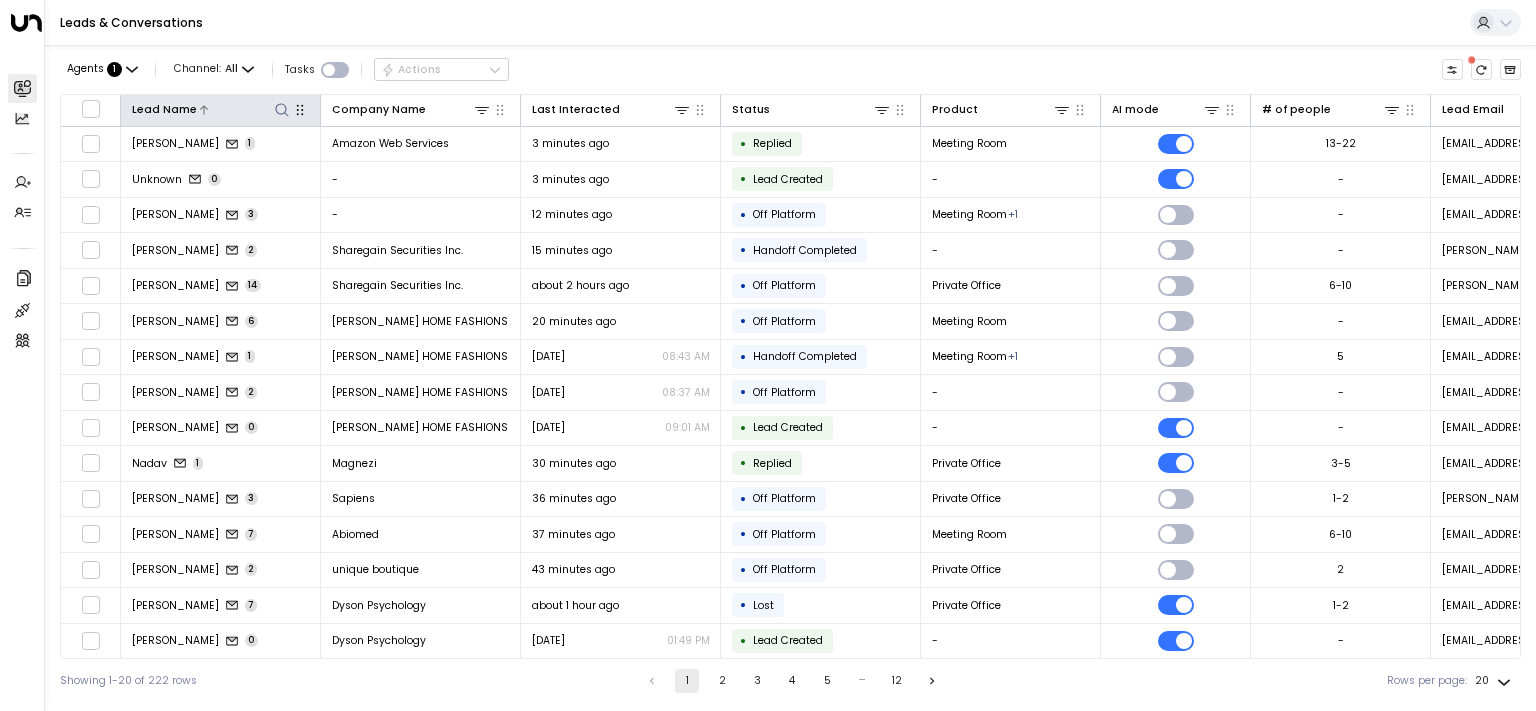 click 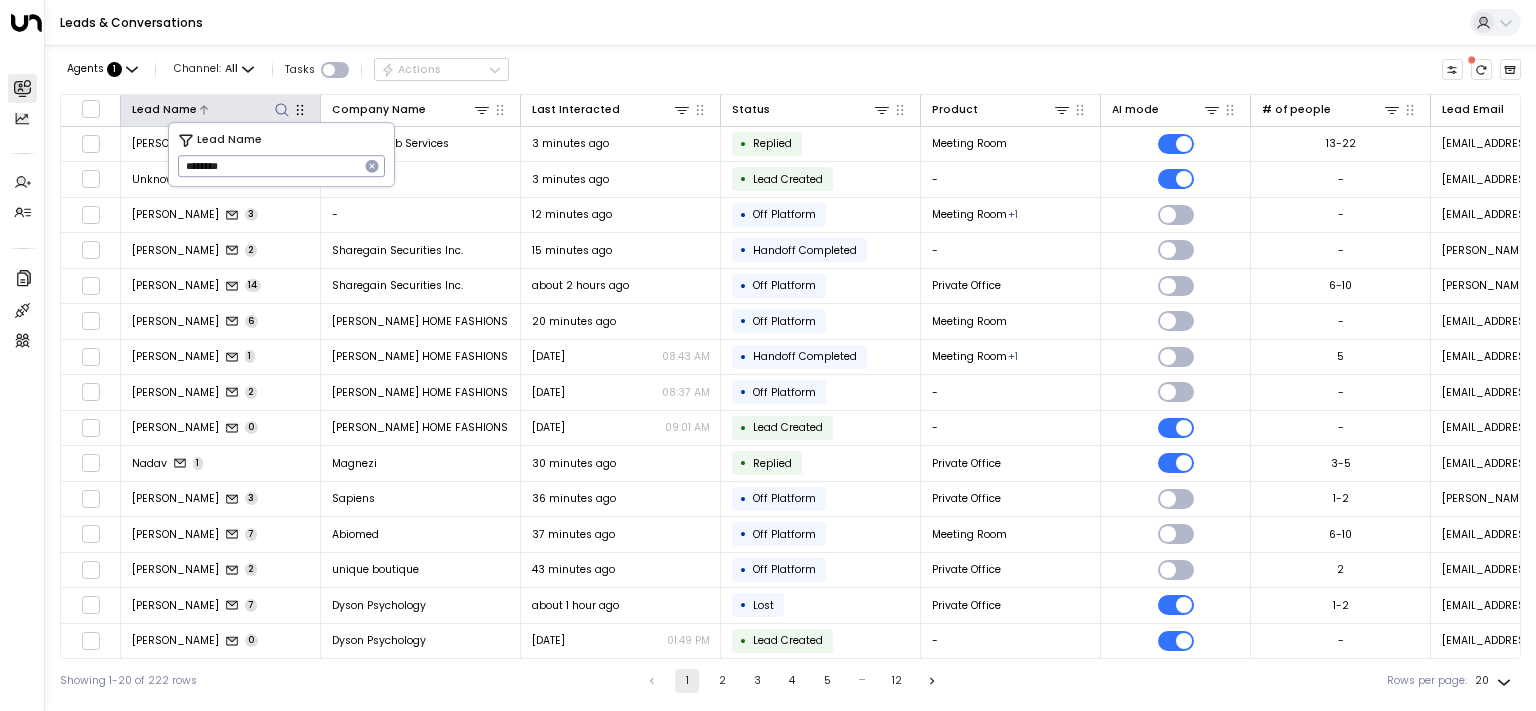 type on "********" 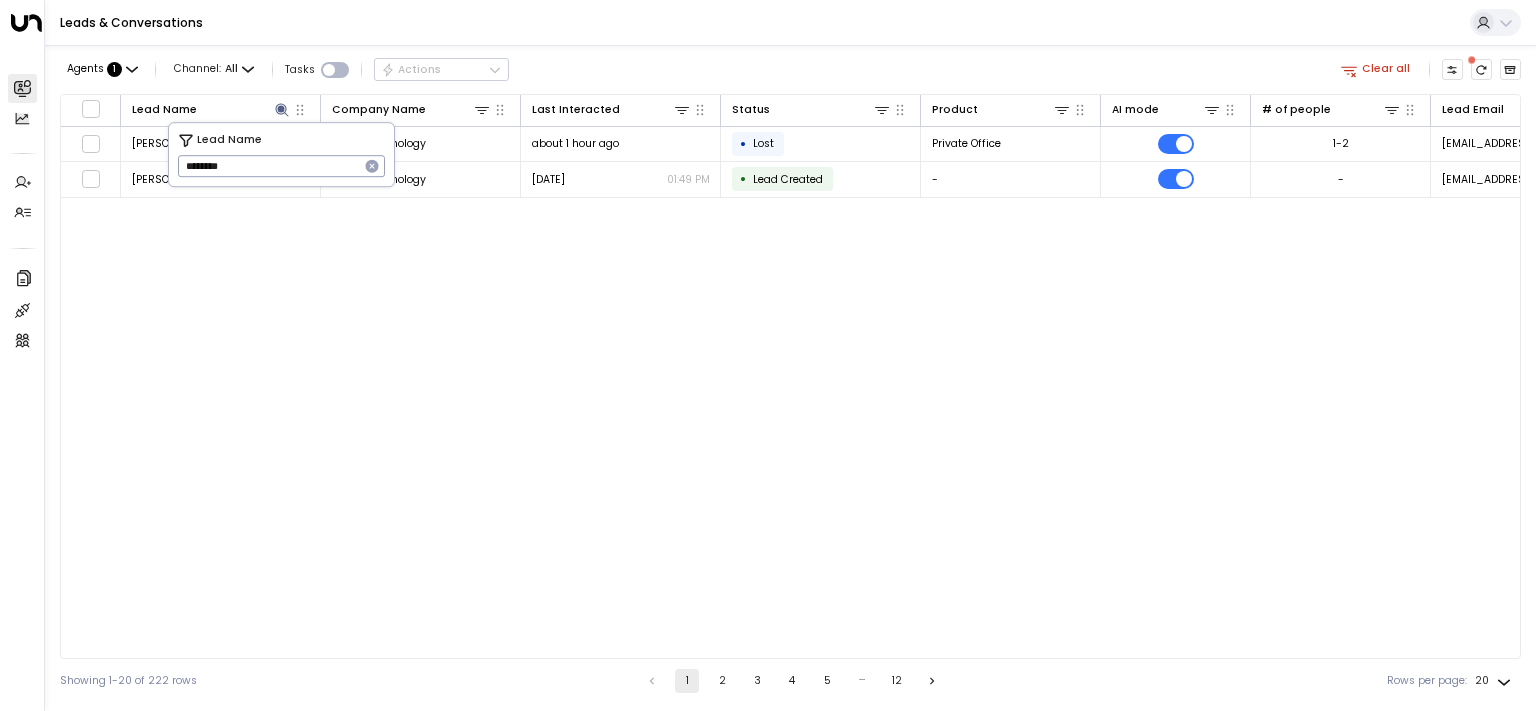 click on "Agents : 1 Channel: All Tasks   Actions Clear all" at bounding box center [790, 70] 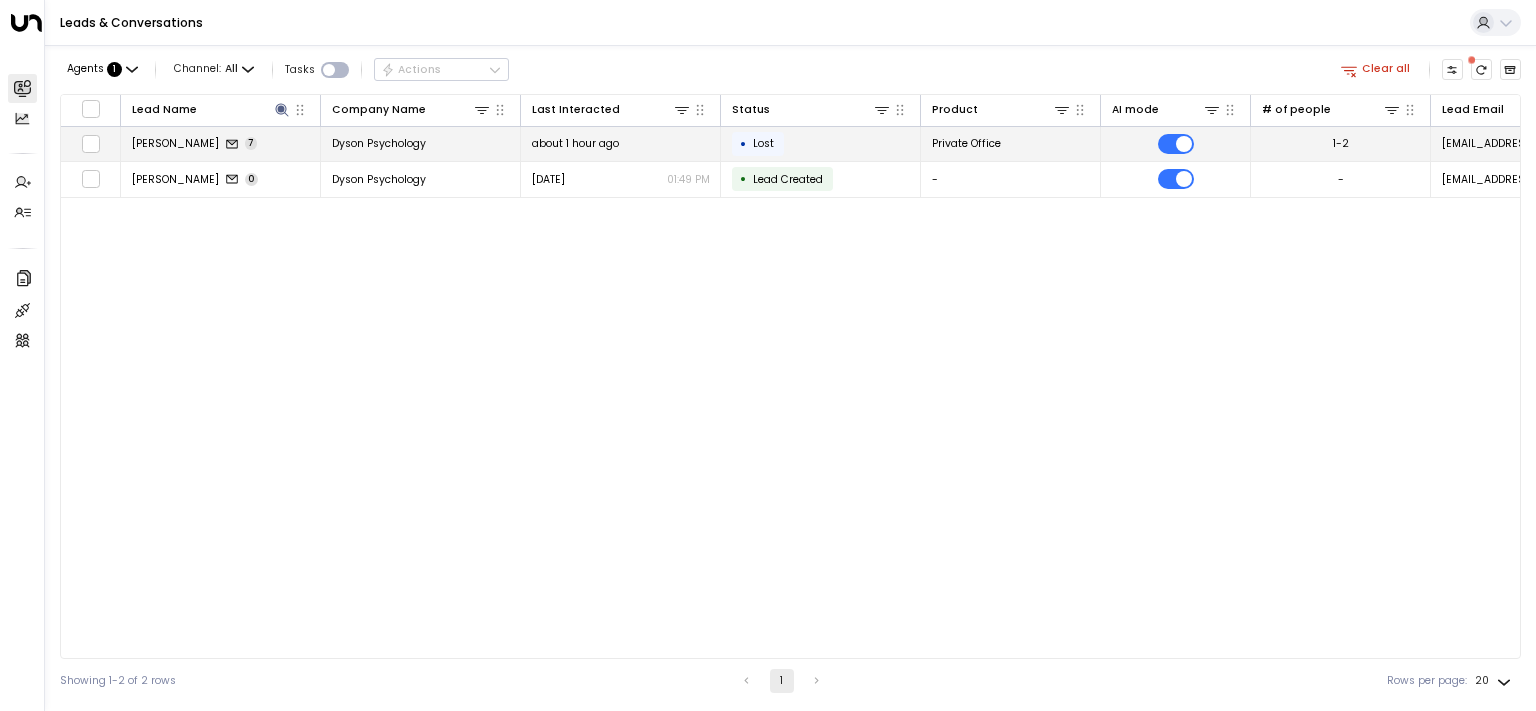 click on "[PERSON_NAME]" at bounding box center (175, 143) 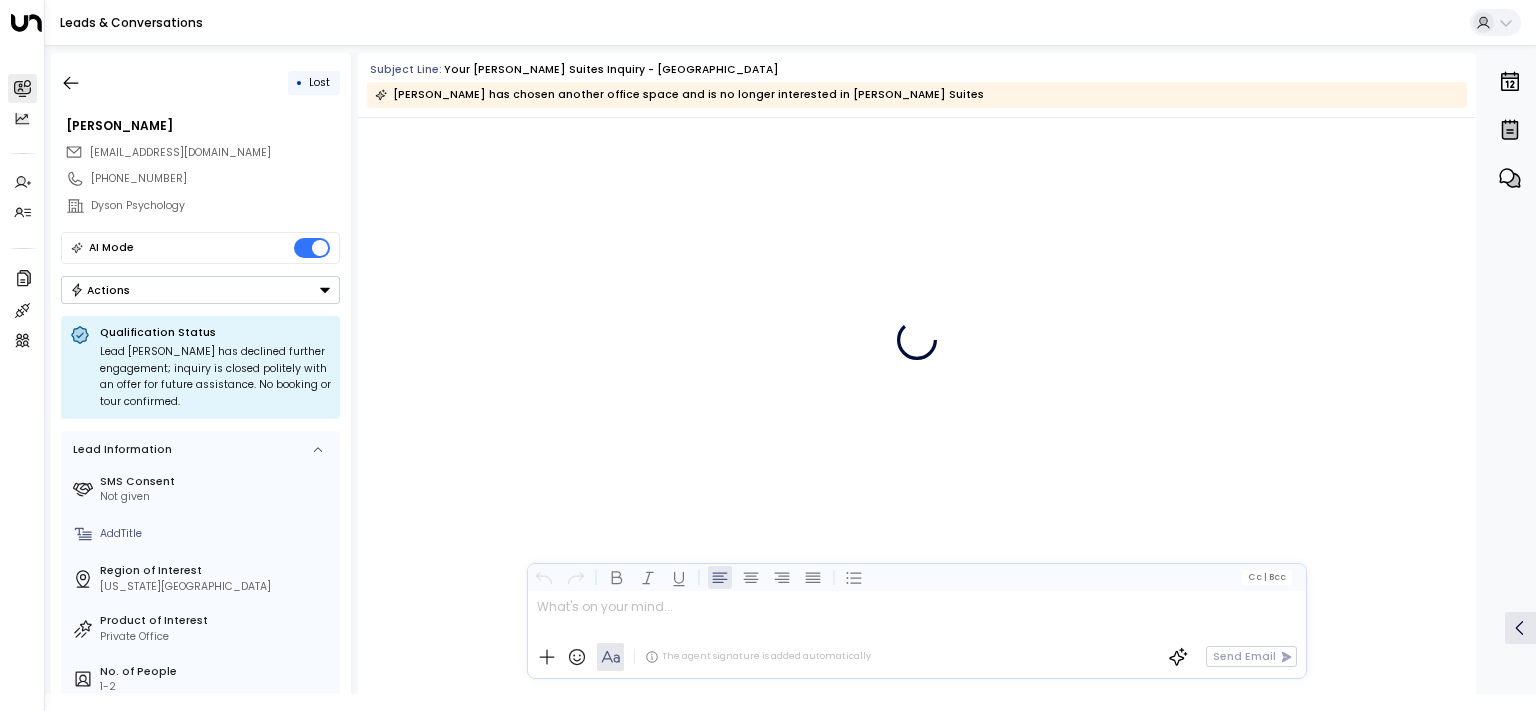 scroll, scrollTop: 5150, scrollLeft: 0, axis: vertical 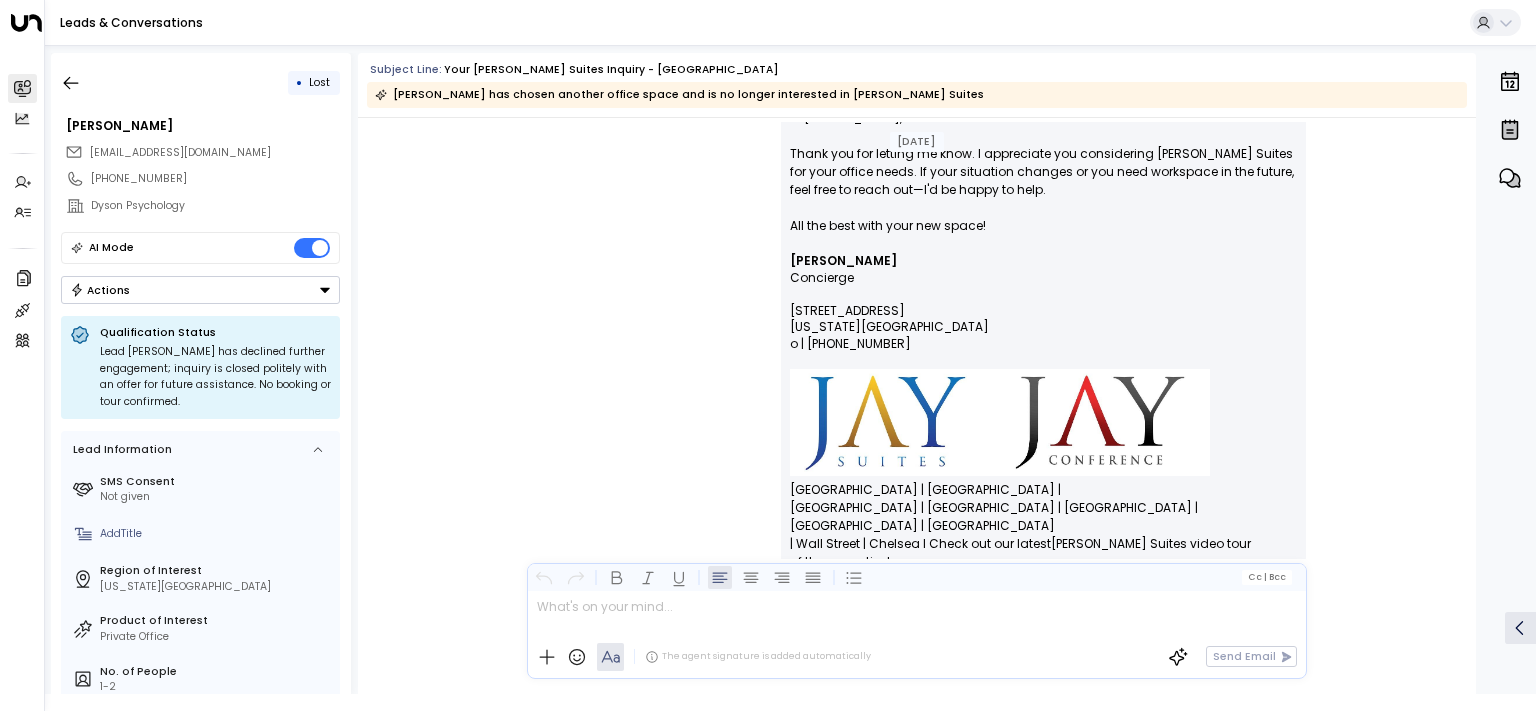 click on "Actions" at bounding box center [200, 290] 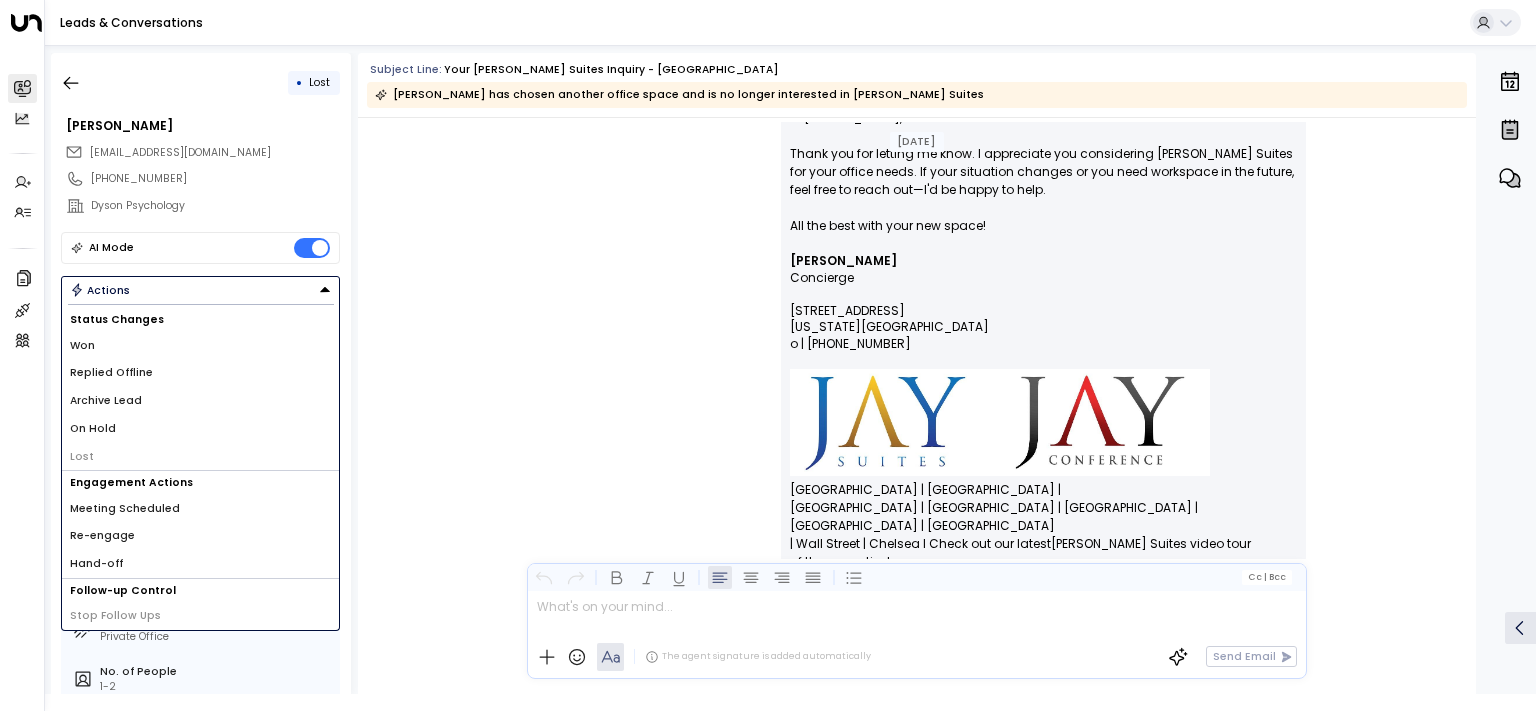 click on "Re-engage" at bounding box center [200, 536] 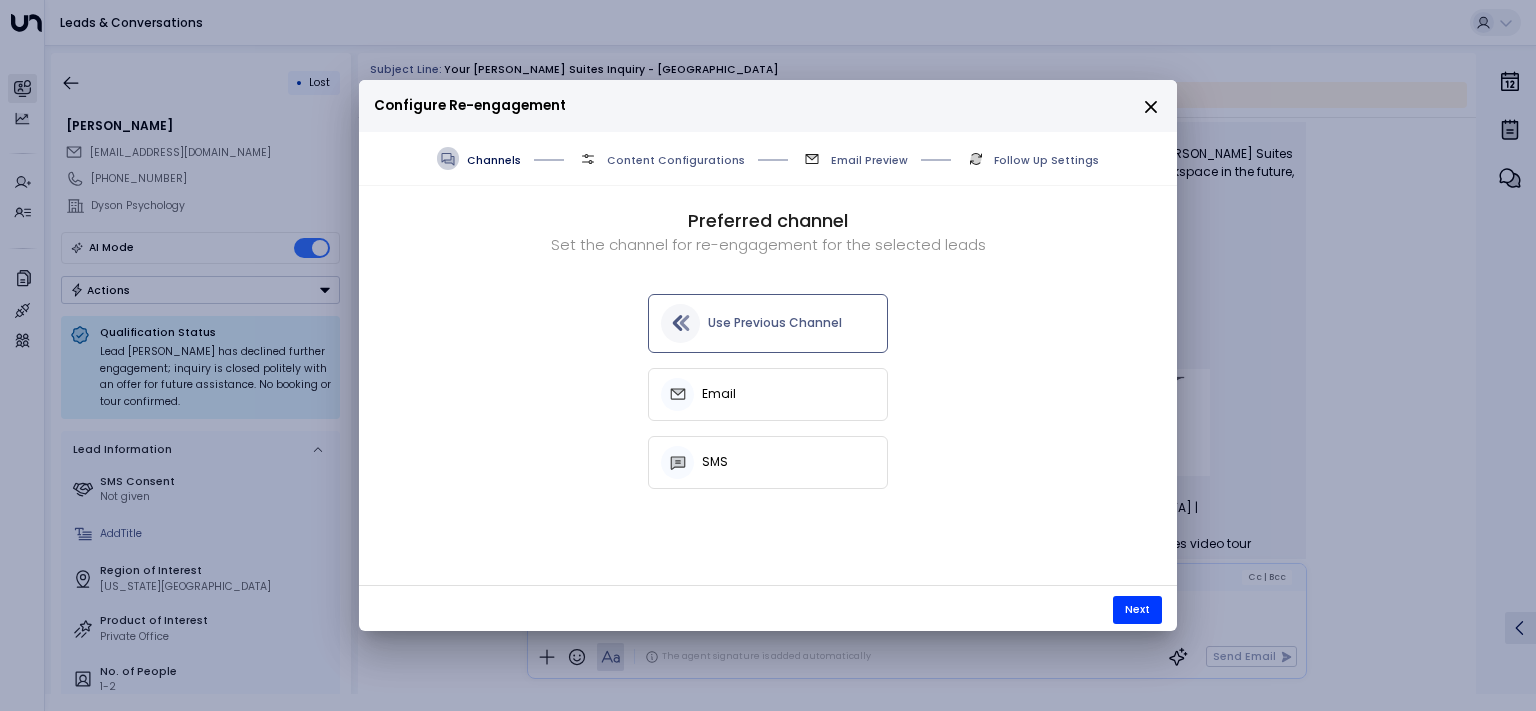 click 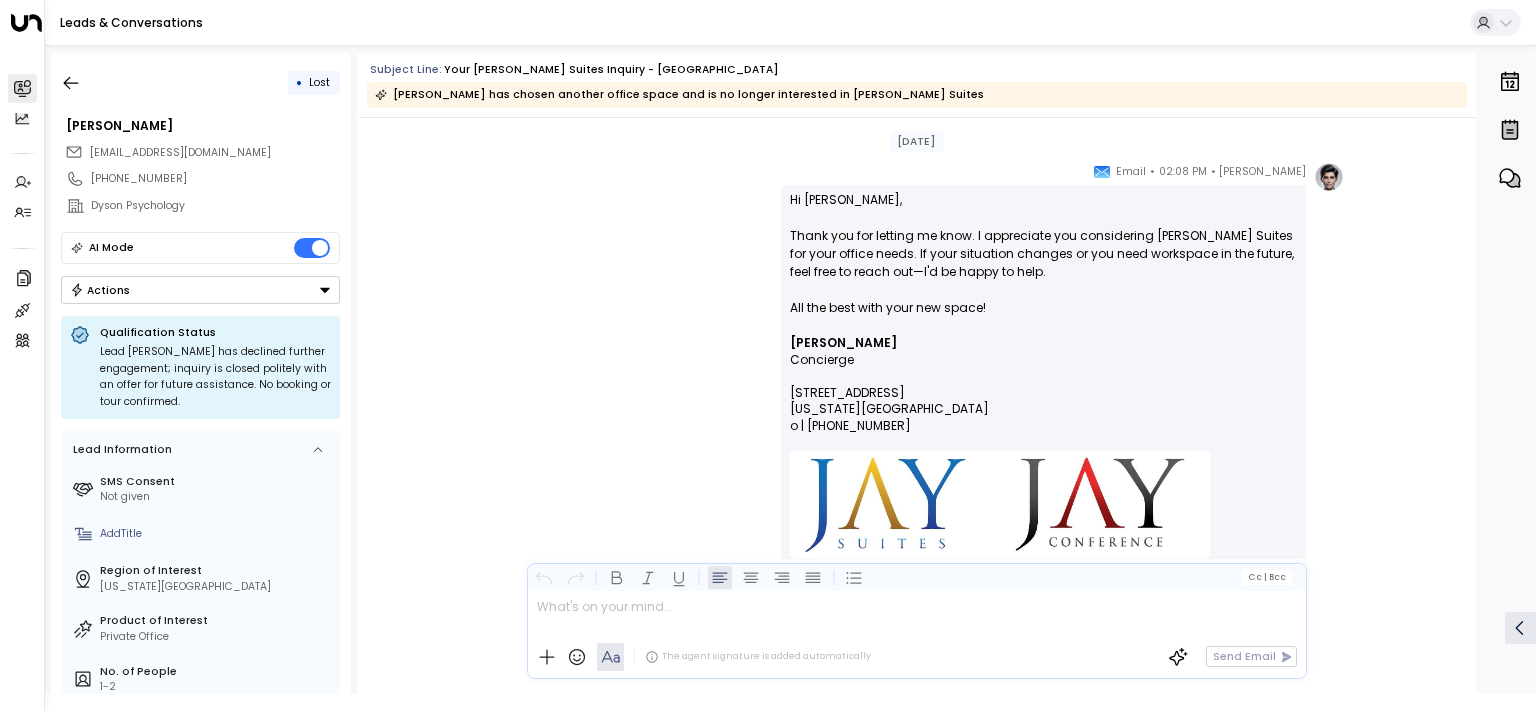 scroll, scrollTop: 5111, scrollLeft: 0, axis: vertical 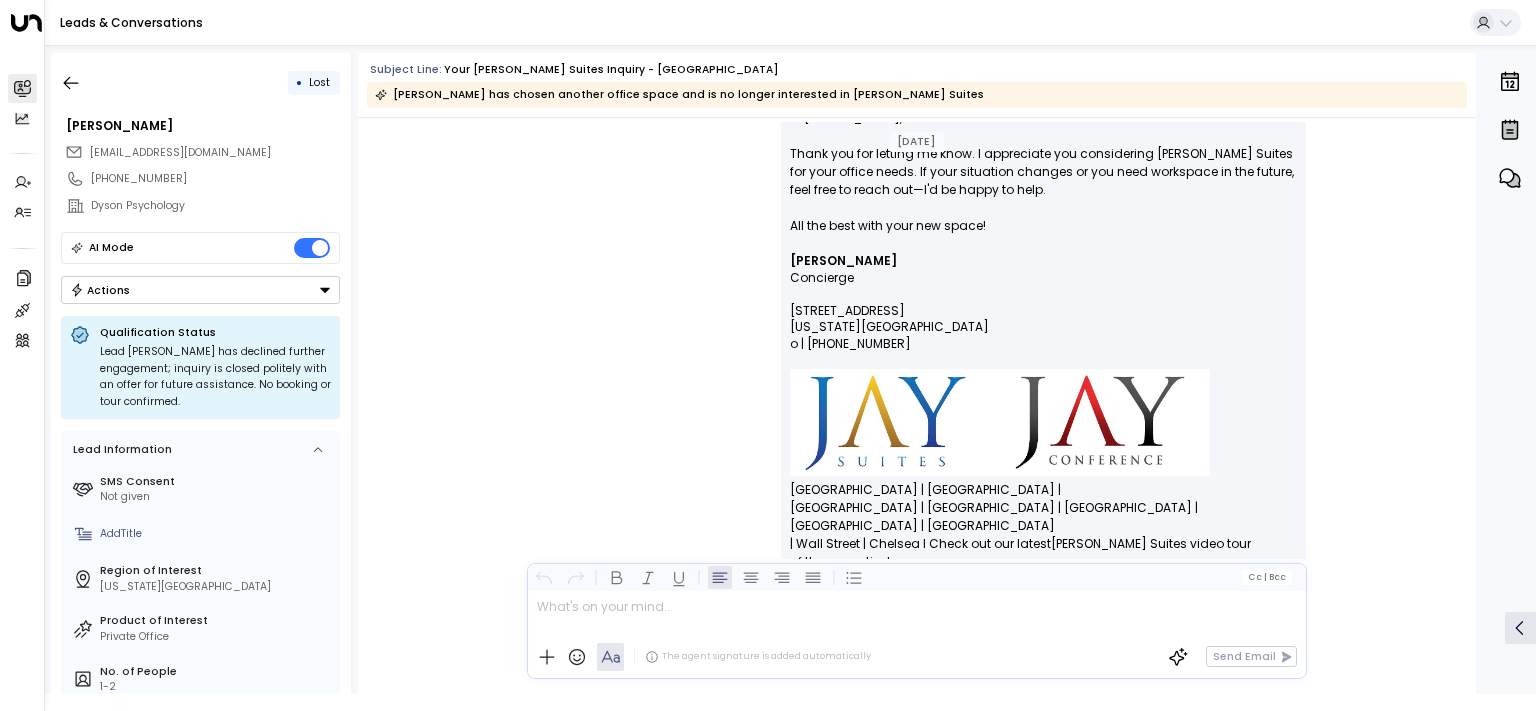 click on "Actions" at bounding box center [200, 290] 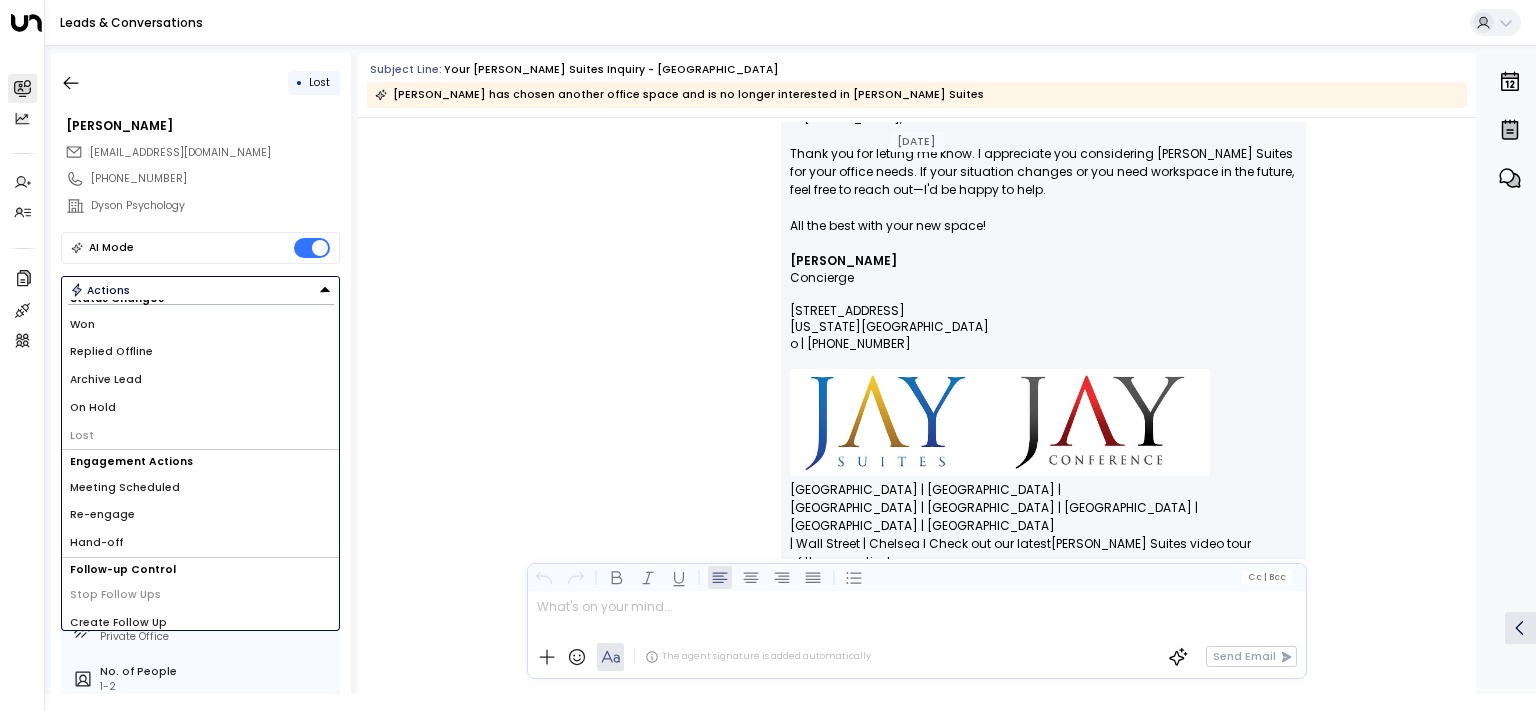 scroll, scrollTop: 27, scrollLeft: 0, axis: vertical 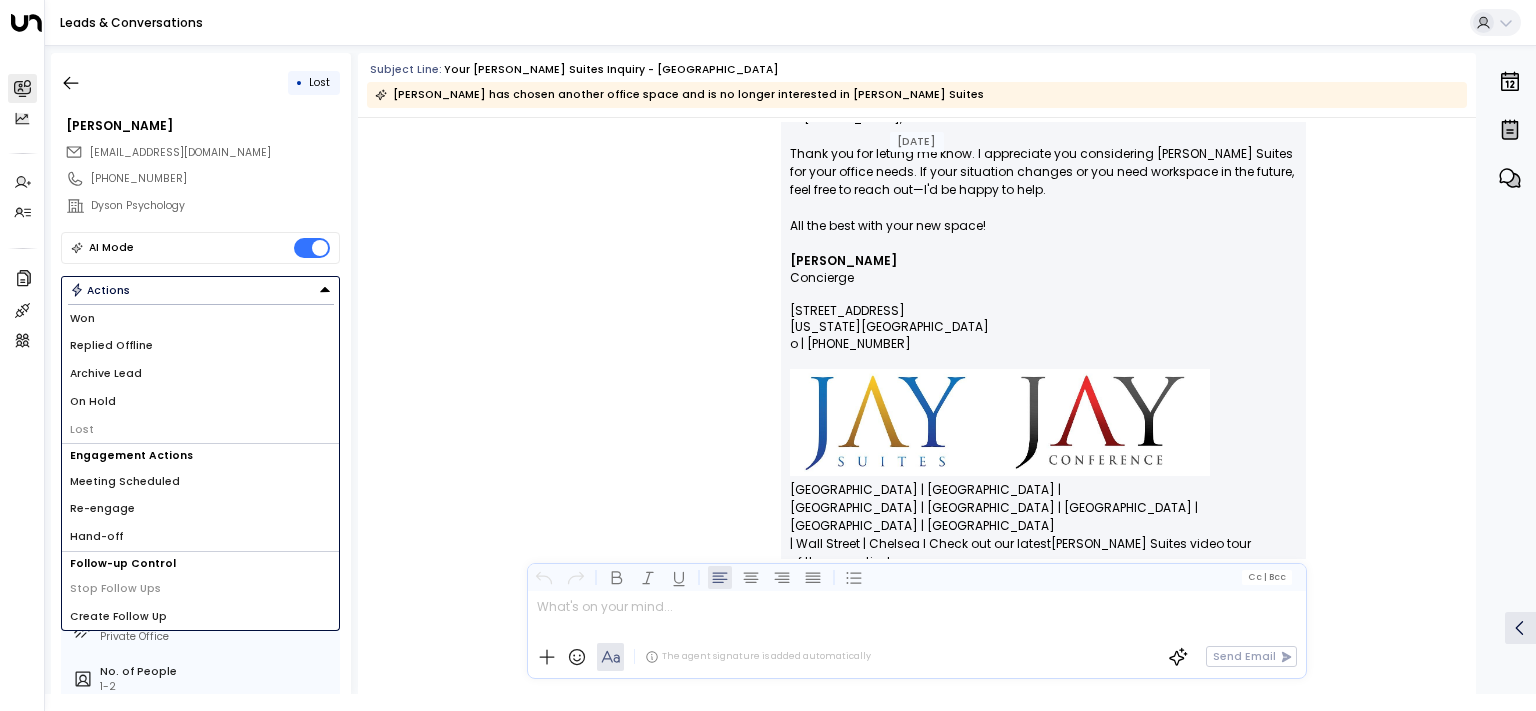 click on "Create Follow Up" at bounding box center (118, 617) 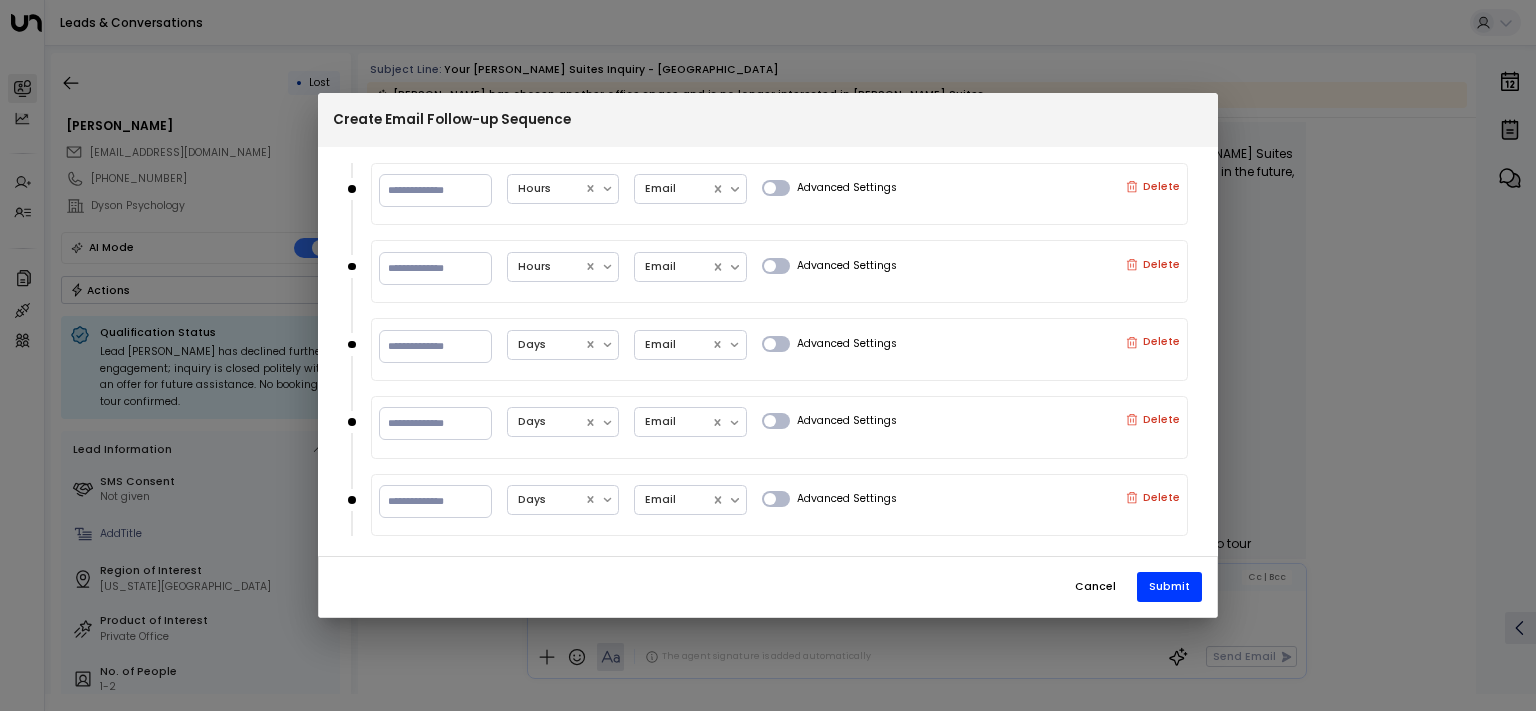 click on "Cancel" at bounding box center [1095, 587] 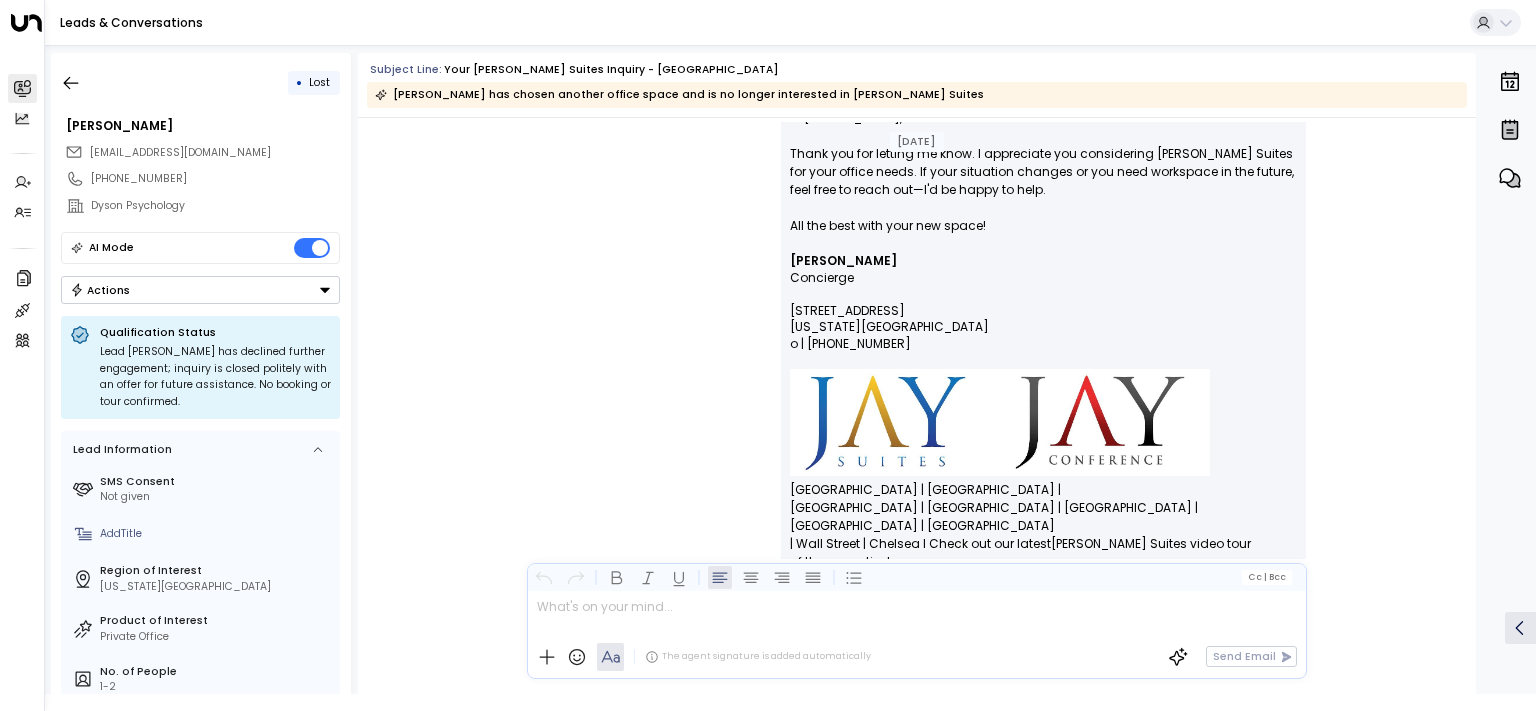 click on "Actions" at bounding box center [200, 290] 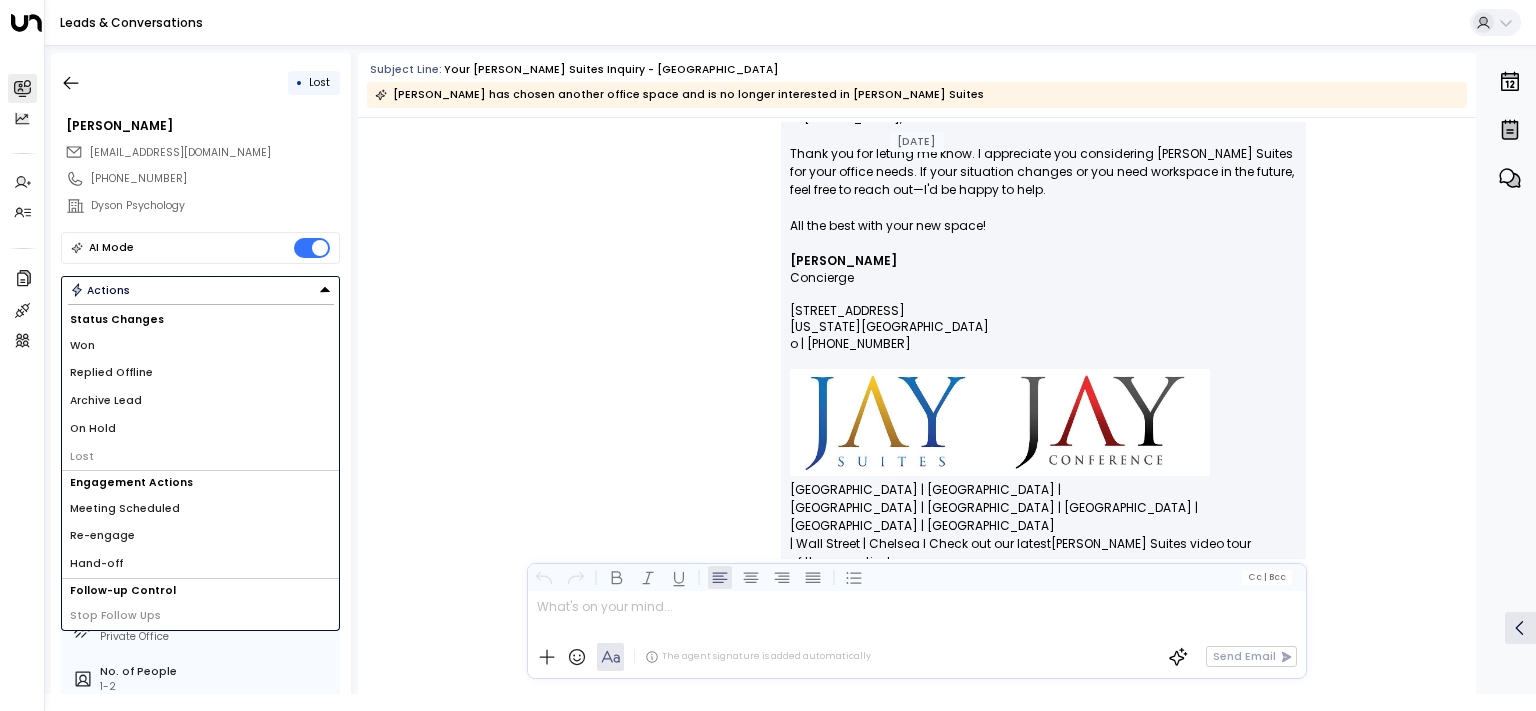 scroll, scrollTop: 27, scrollLeft: 0, axis: vertical 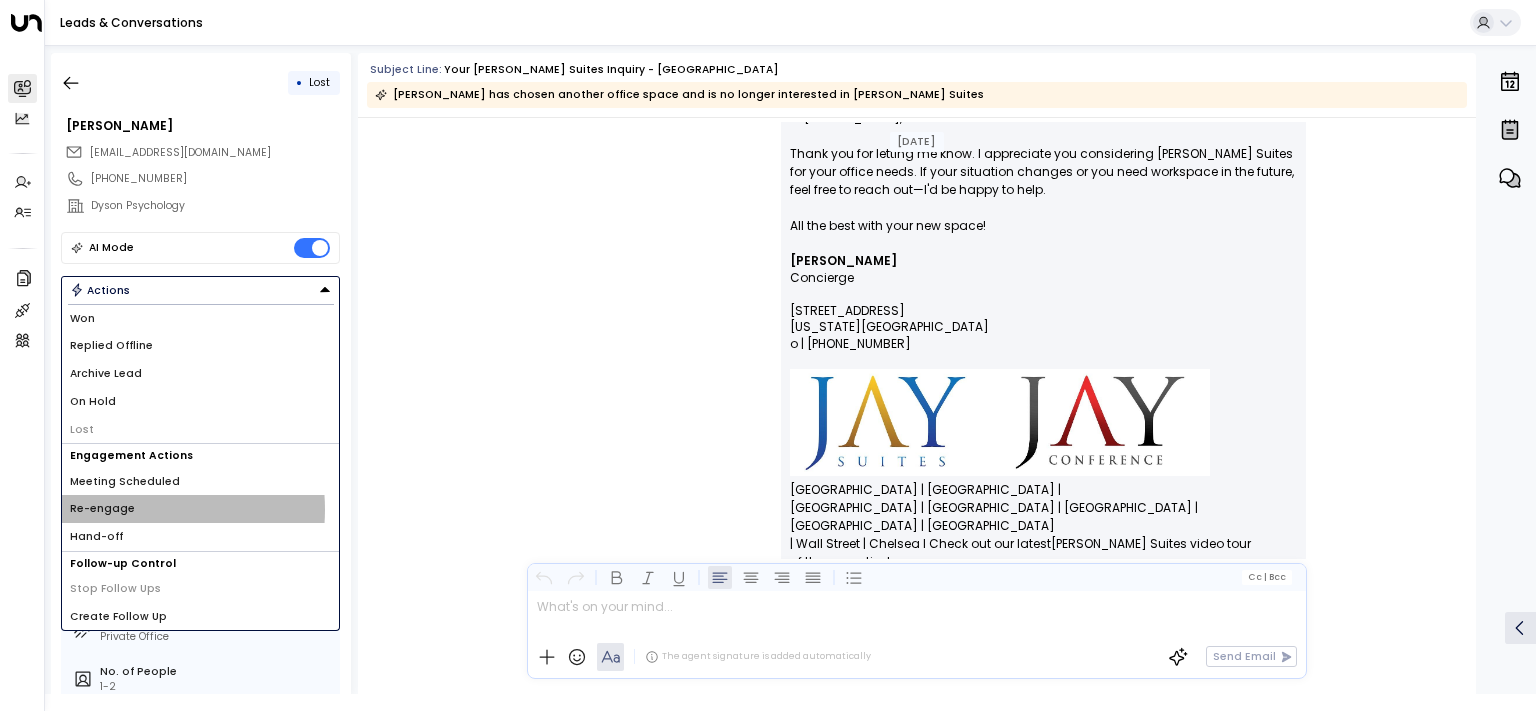 click on "Re-engage" at bounding box center [102, 509] 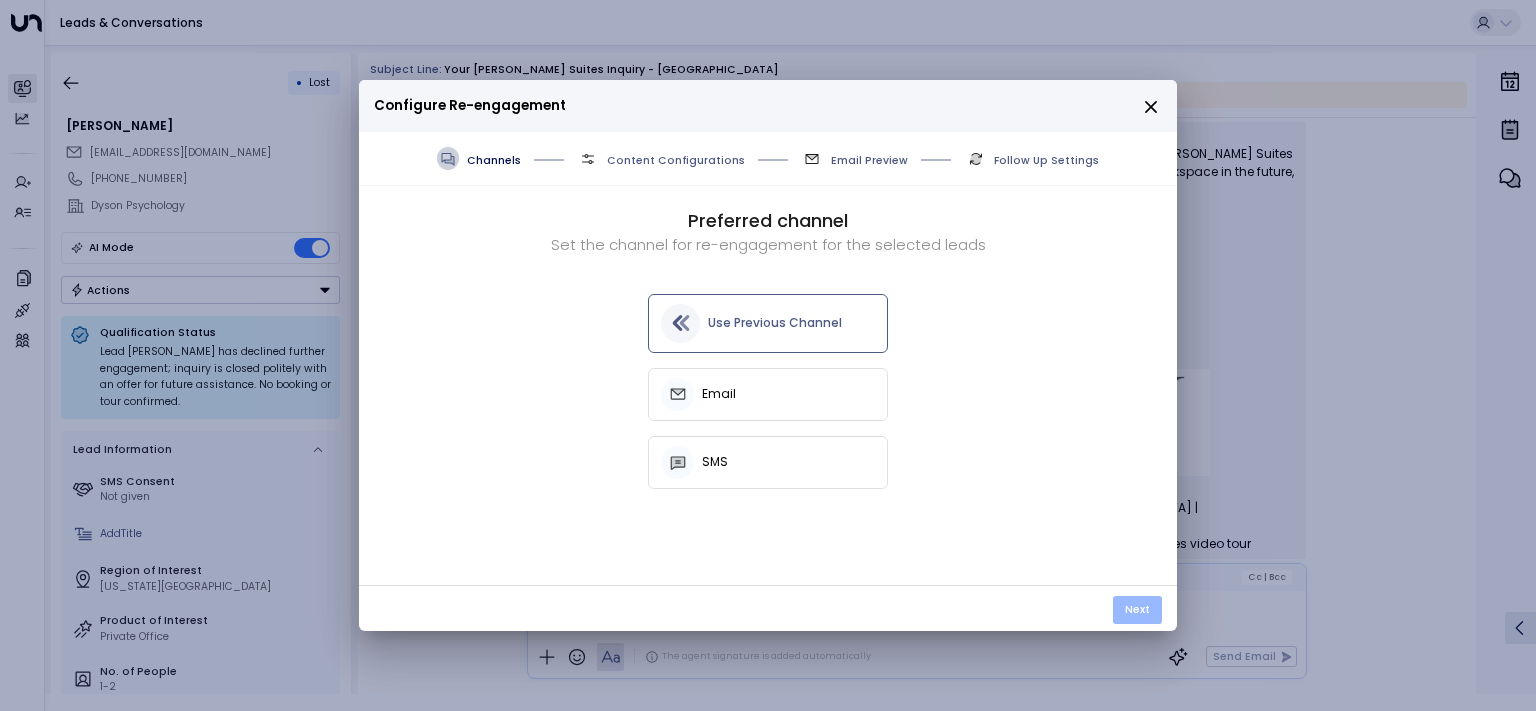 click on "Next" at bounding box center (1137, 610) 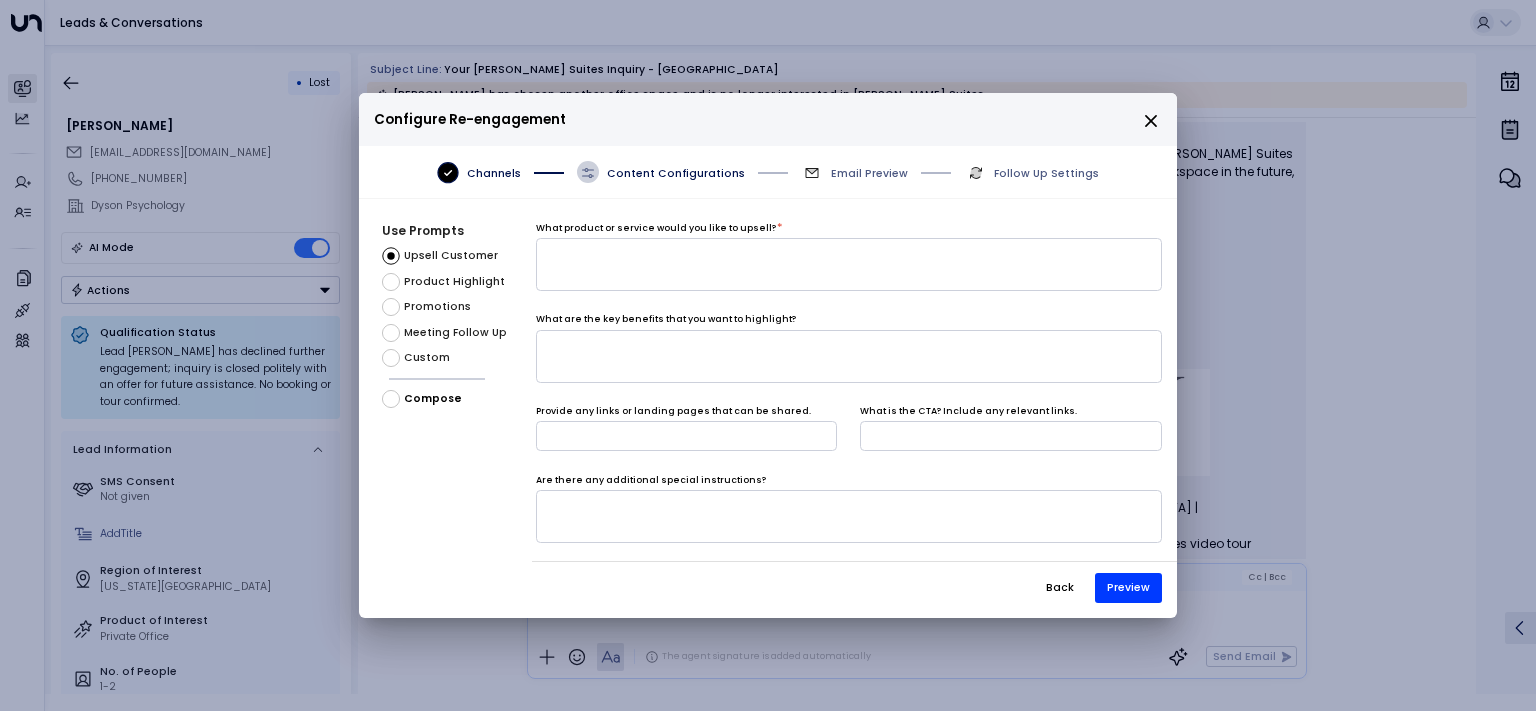 click on "Meeting Follow Up" at bounding box center [455, 333] 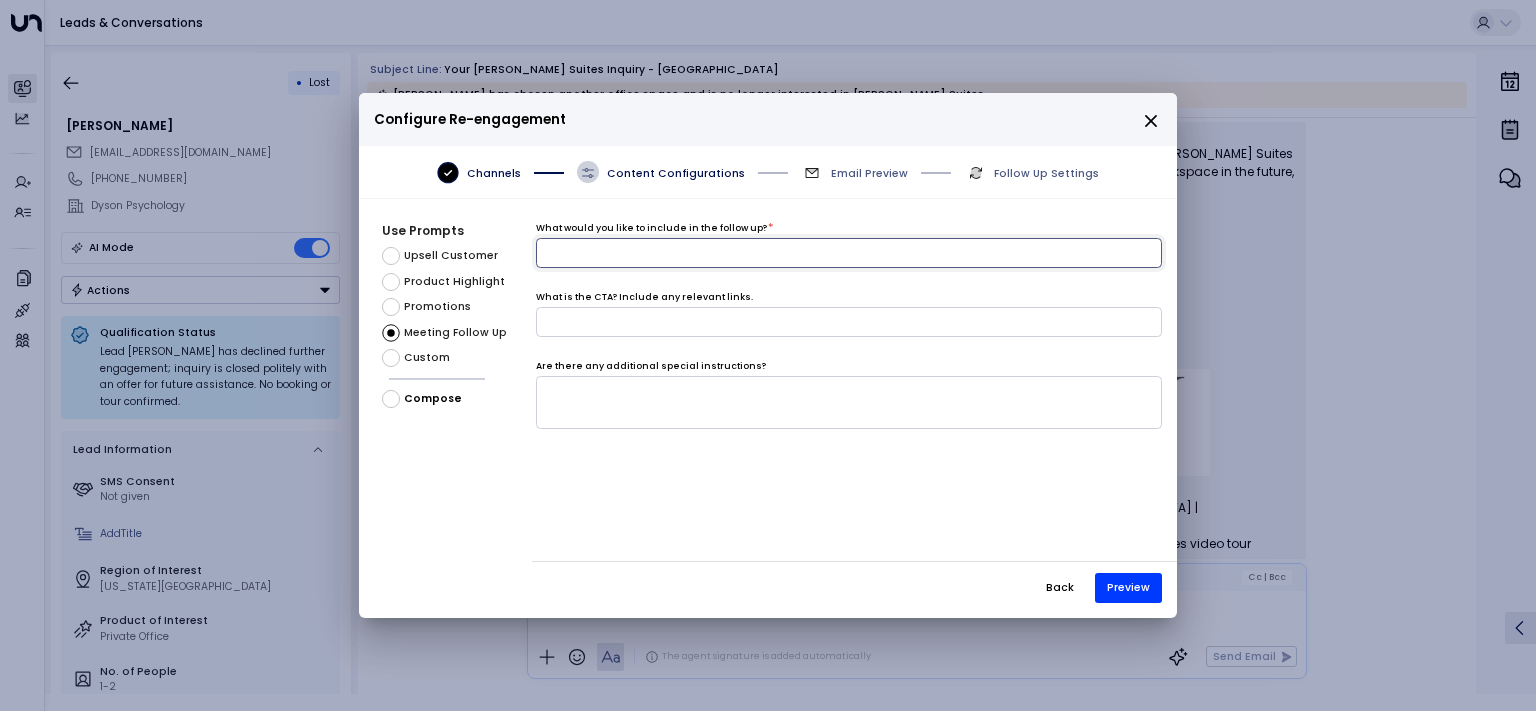 click at bounding box center (849, 253) 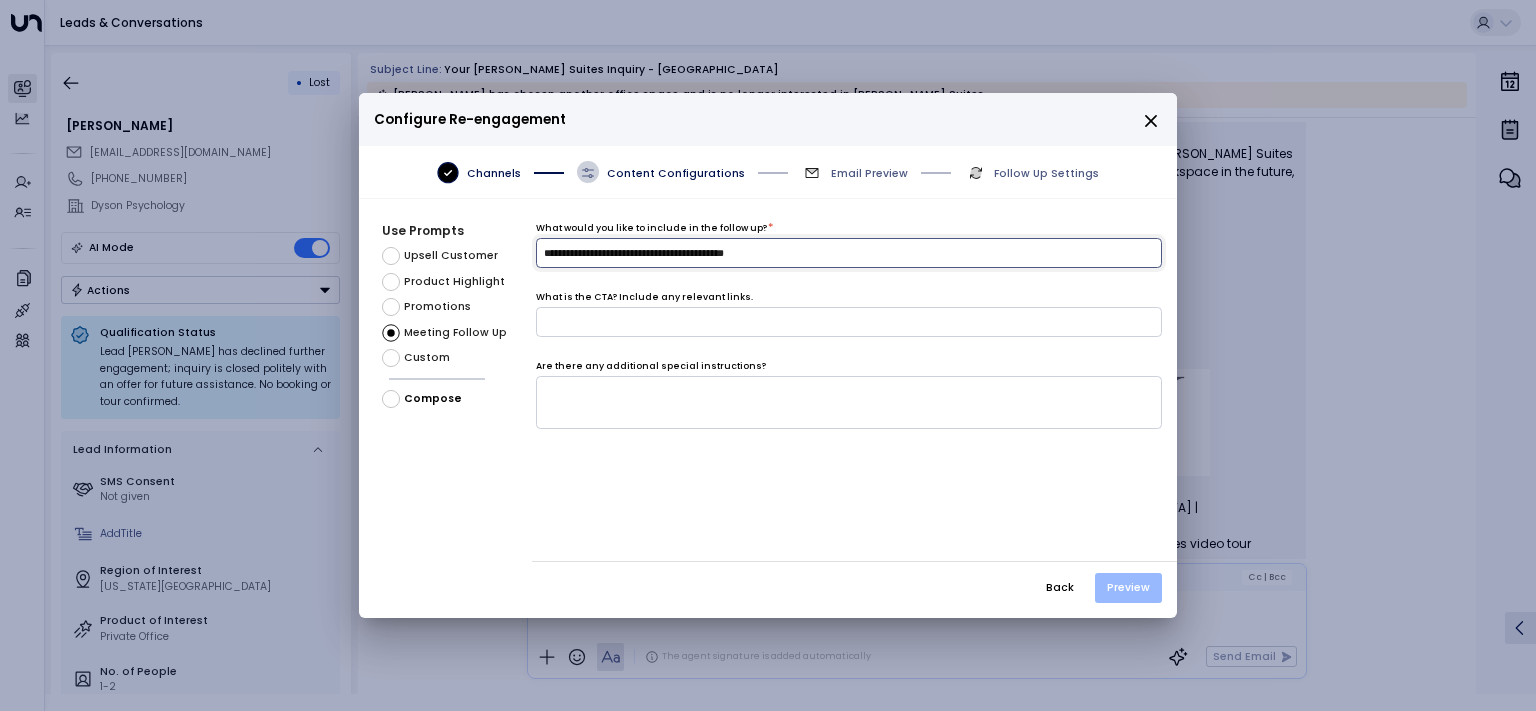 type on "**********" 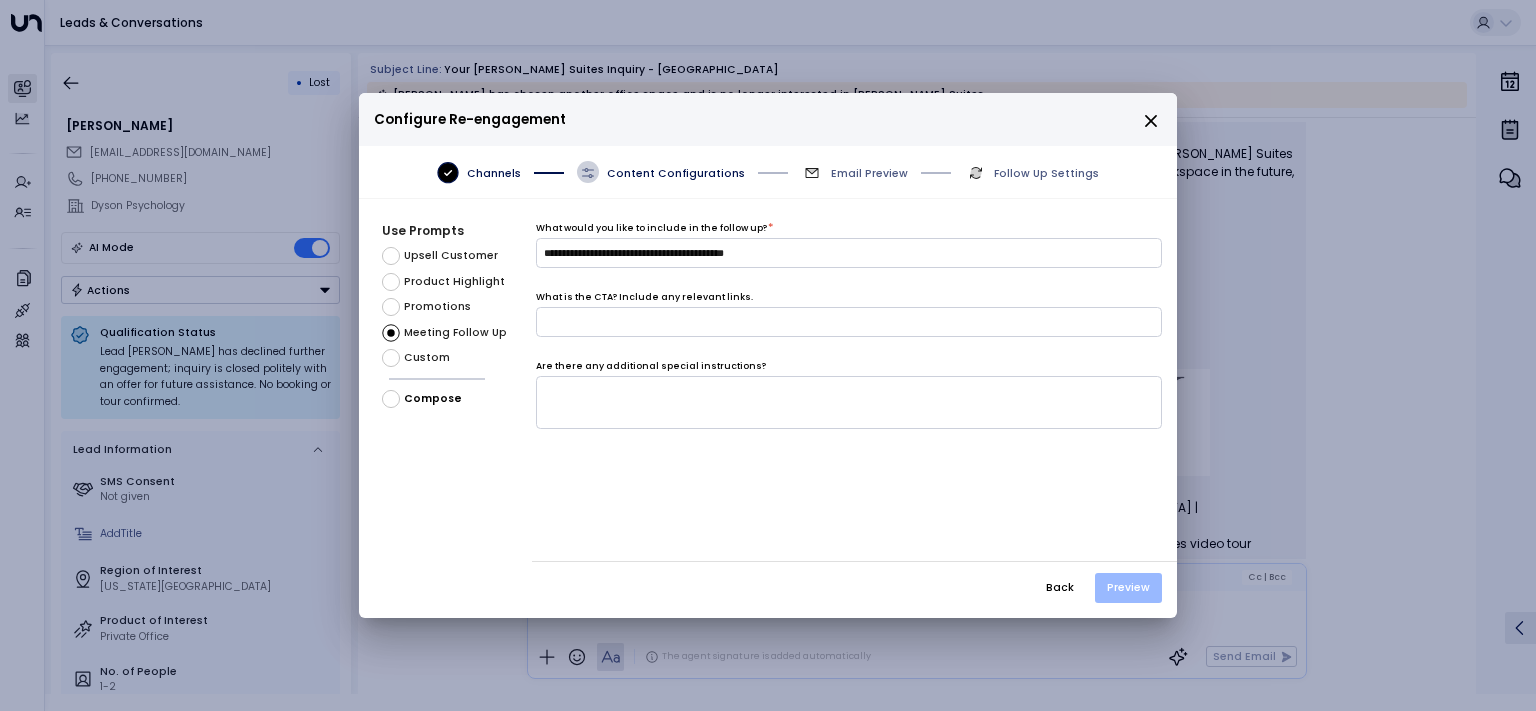 click on "Preview" at bounding box center (1128, 588) 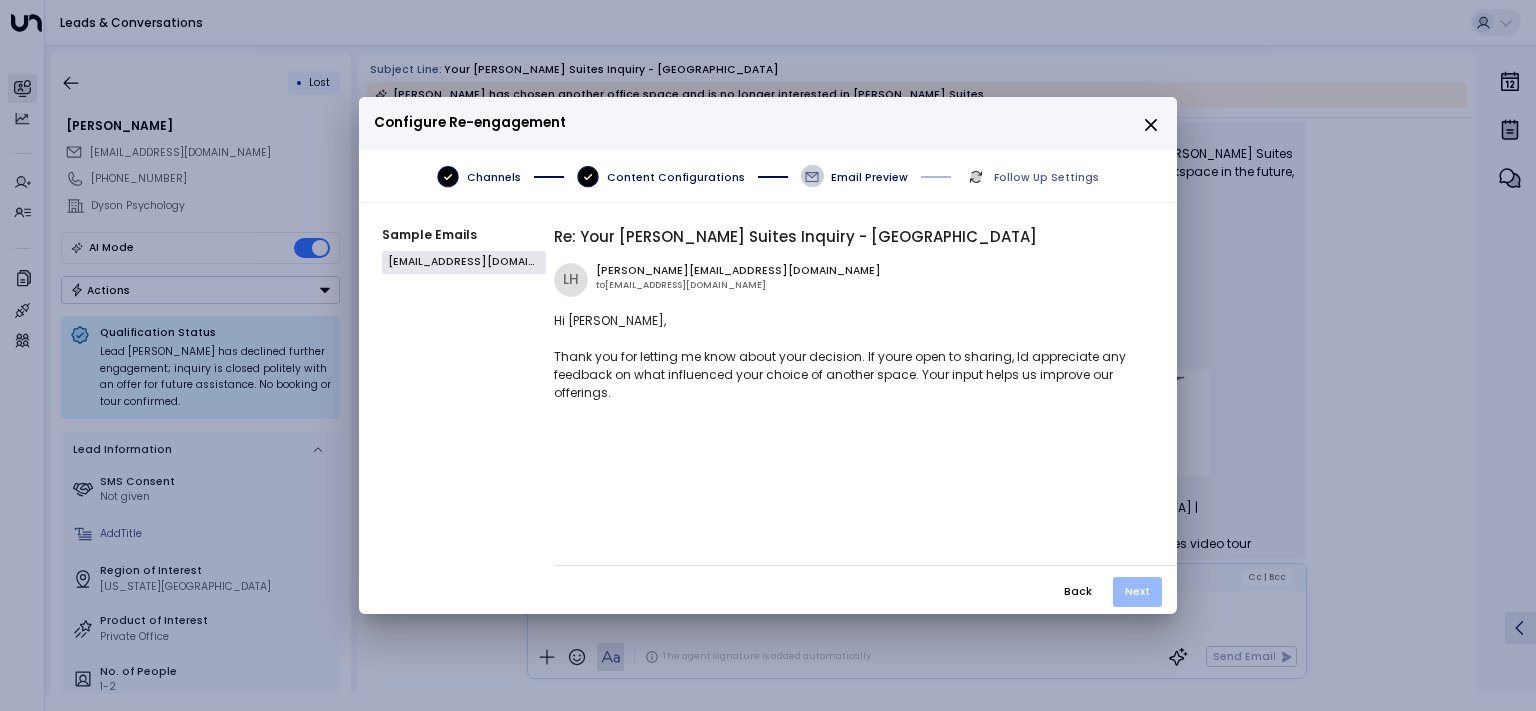 click on "Next" at bounding box center [1137, 592] 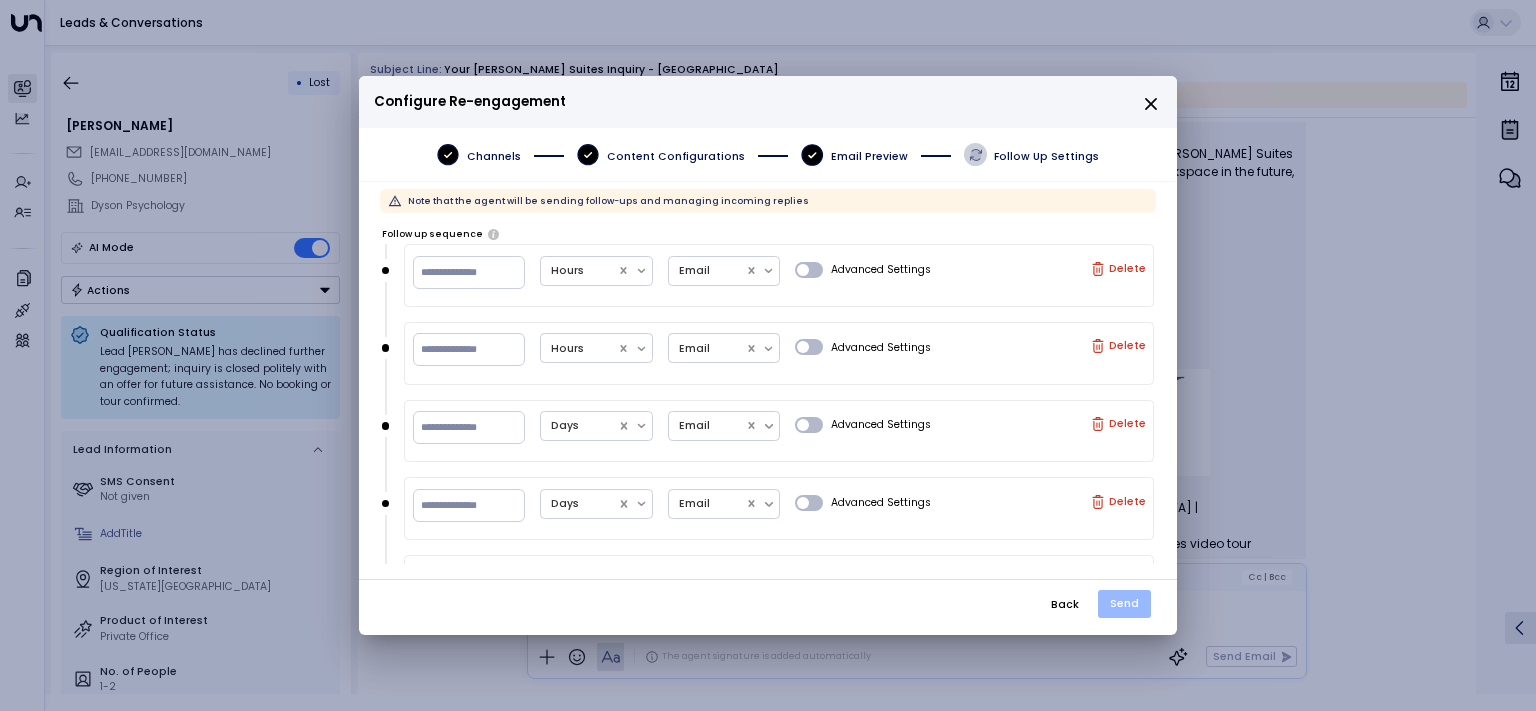 click on "Send" at bounding box center (1124, 604) 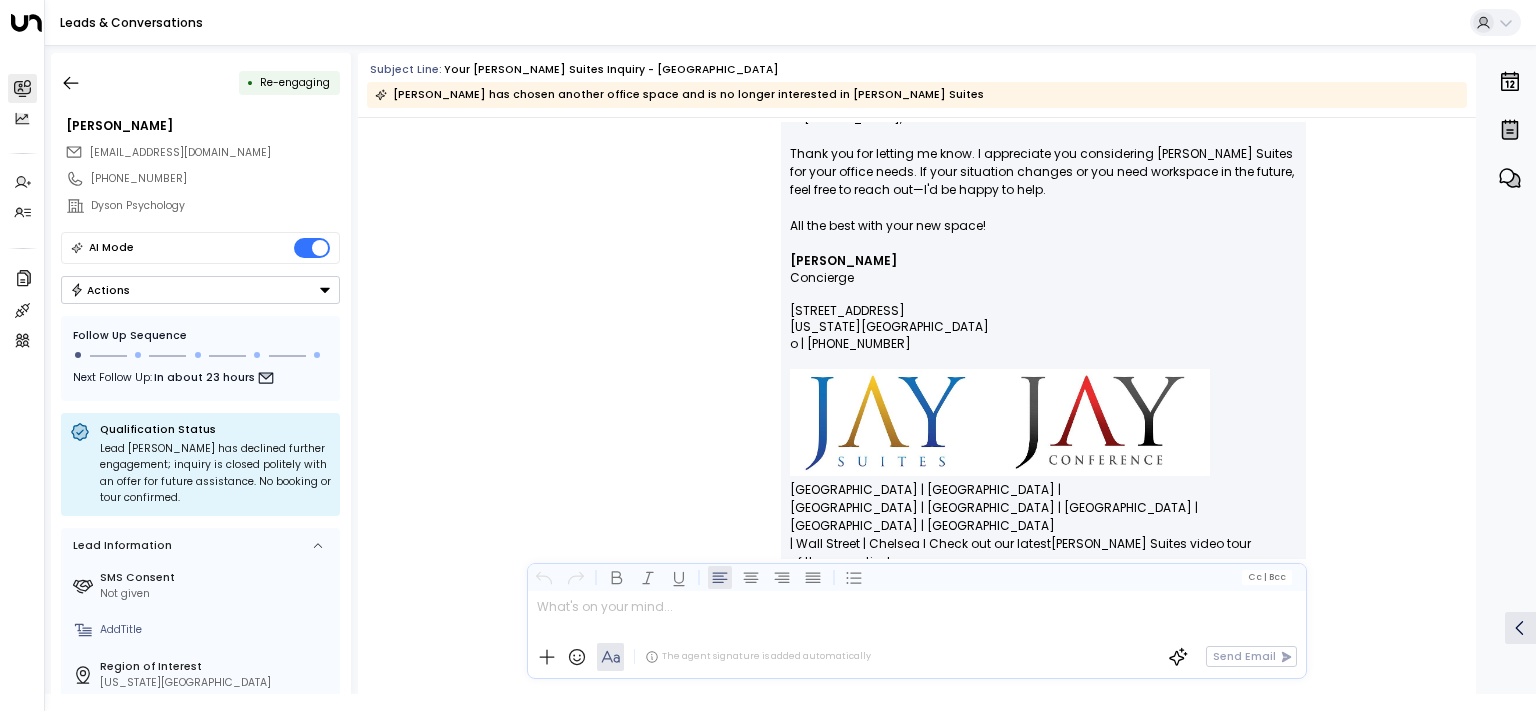 scroll, scrollTop: 5556, scrollLeft: 0, axis: vertical 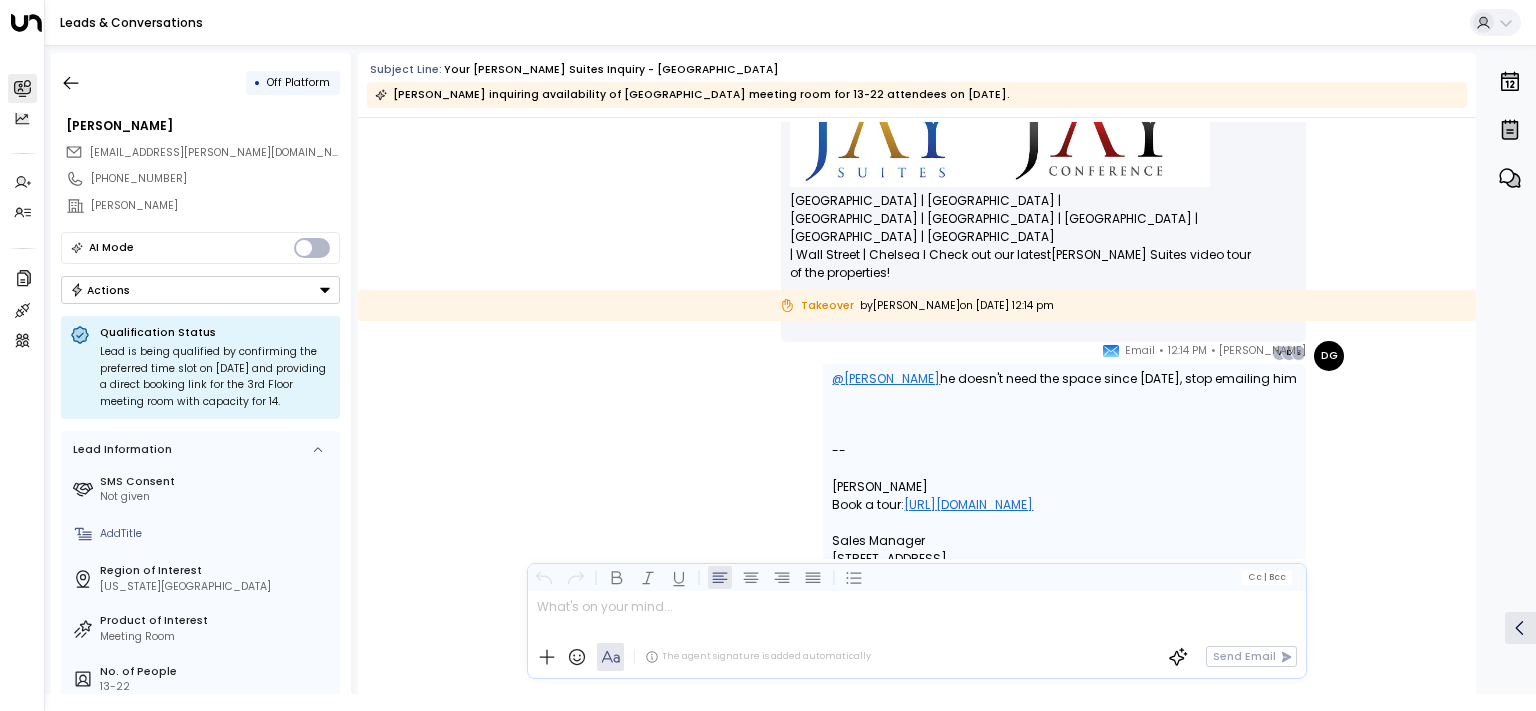 click on "@Leo Hudson   he doesn't need the space since June 25th, stop emailing him" at bounding box center (1064, 379) 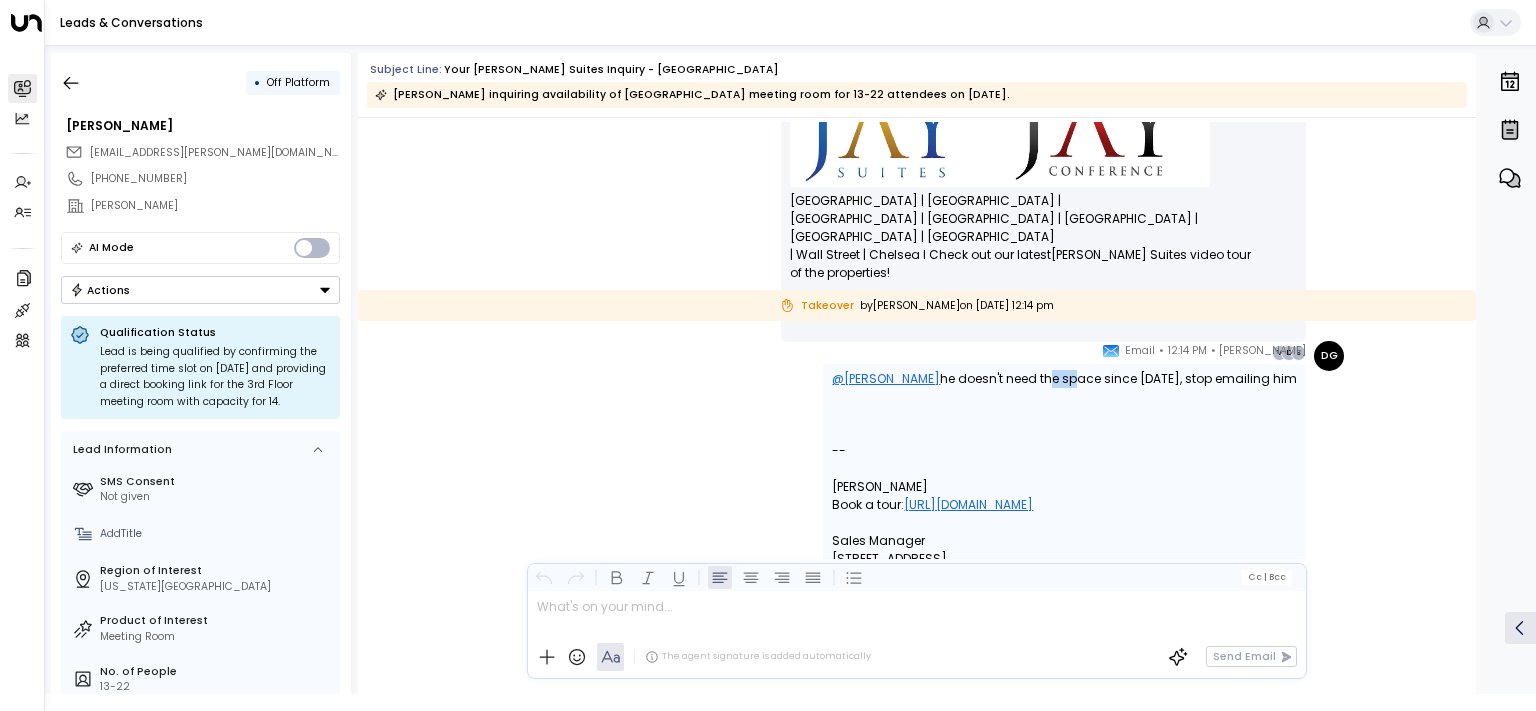 click on "@Leo Hudson   he doesn't need the space since June 25th, stop emailing him" at bounding box center (1064, 379) 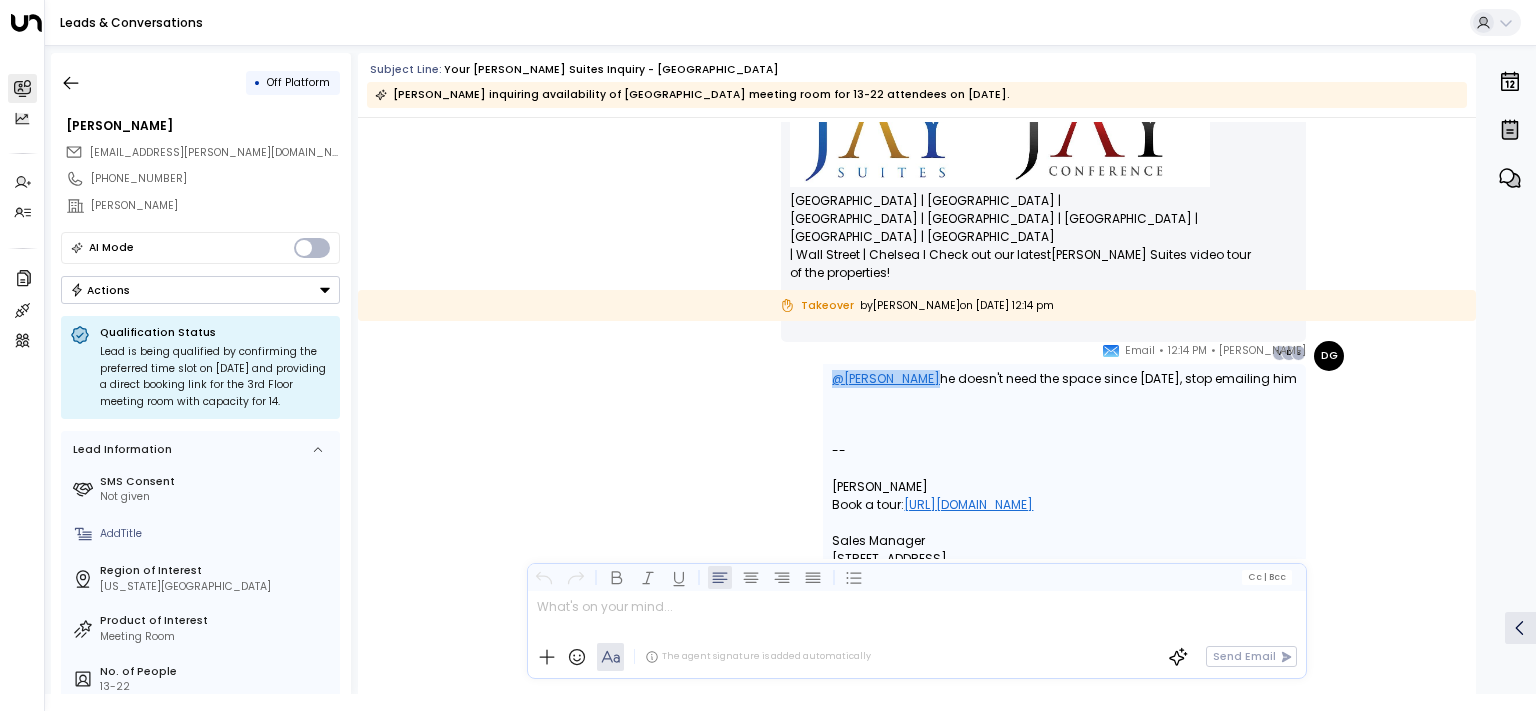 click on "@Leo Hudson   he doesn't need the space since June 25th, stop emailing him" at bounding box center (1064, 379) 